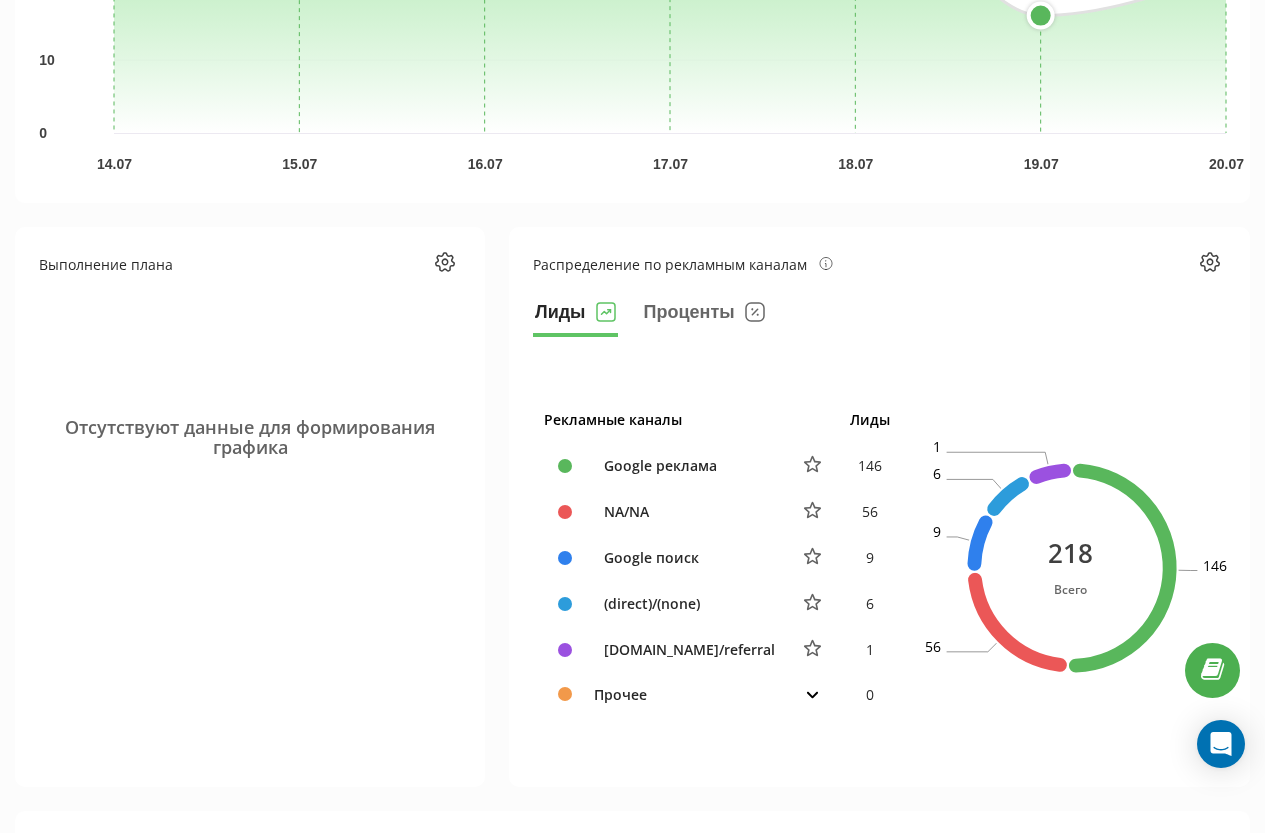 scroll, scrollTop: 0, scrollLeft: 0, axis: both 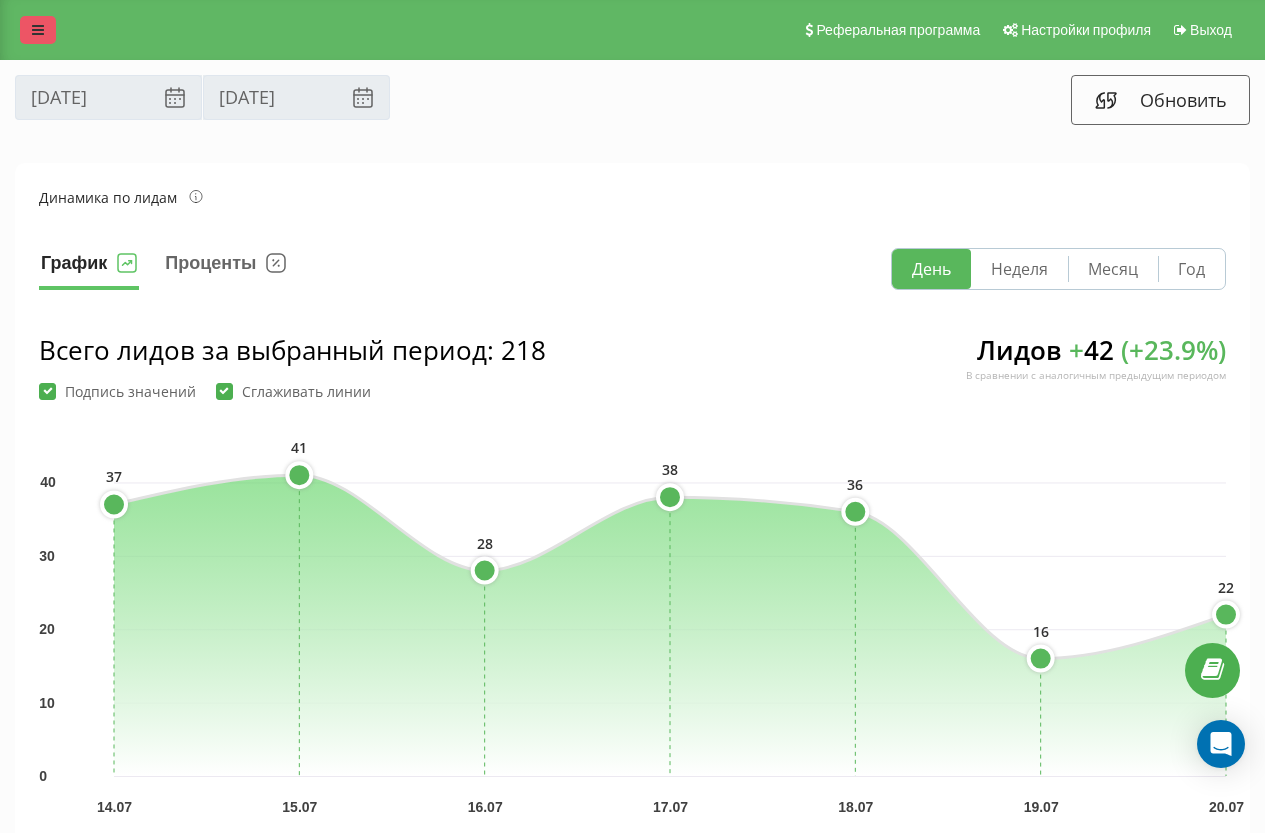 click at bounding box center (38, 30) 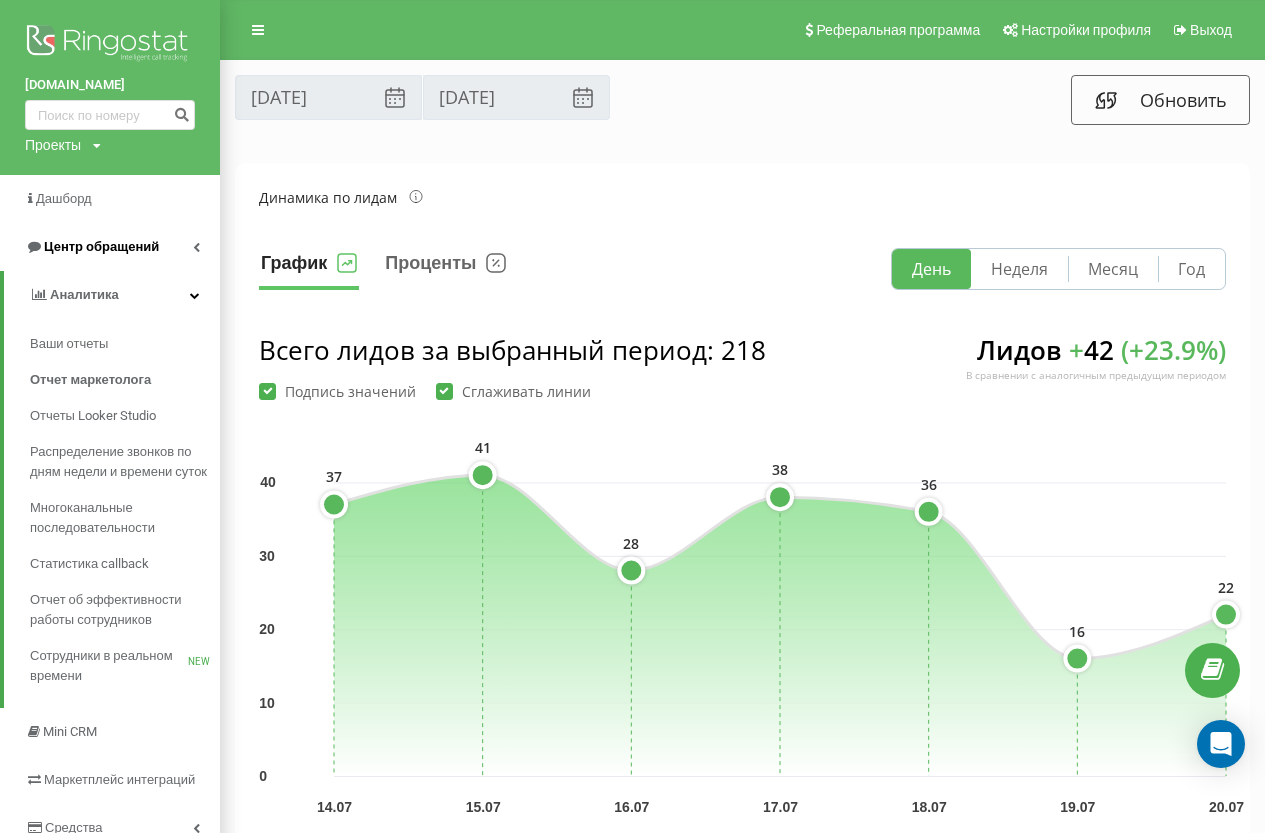 click on "Центр обращений" at bounding box center (101, 246) 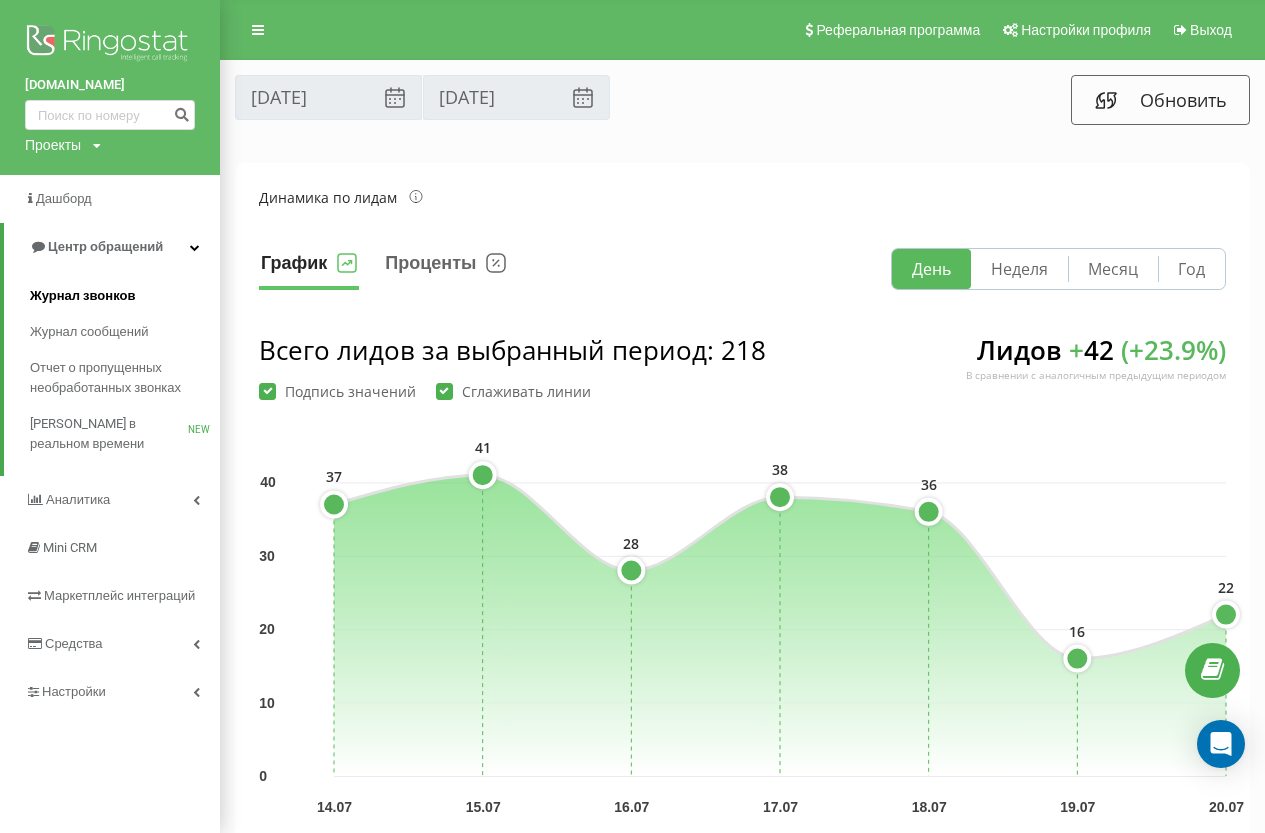 click on "Журнал звонков" at bounding box center (82, 296) 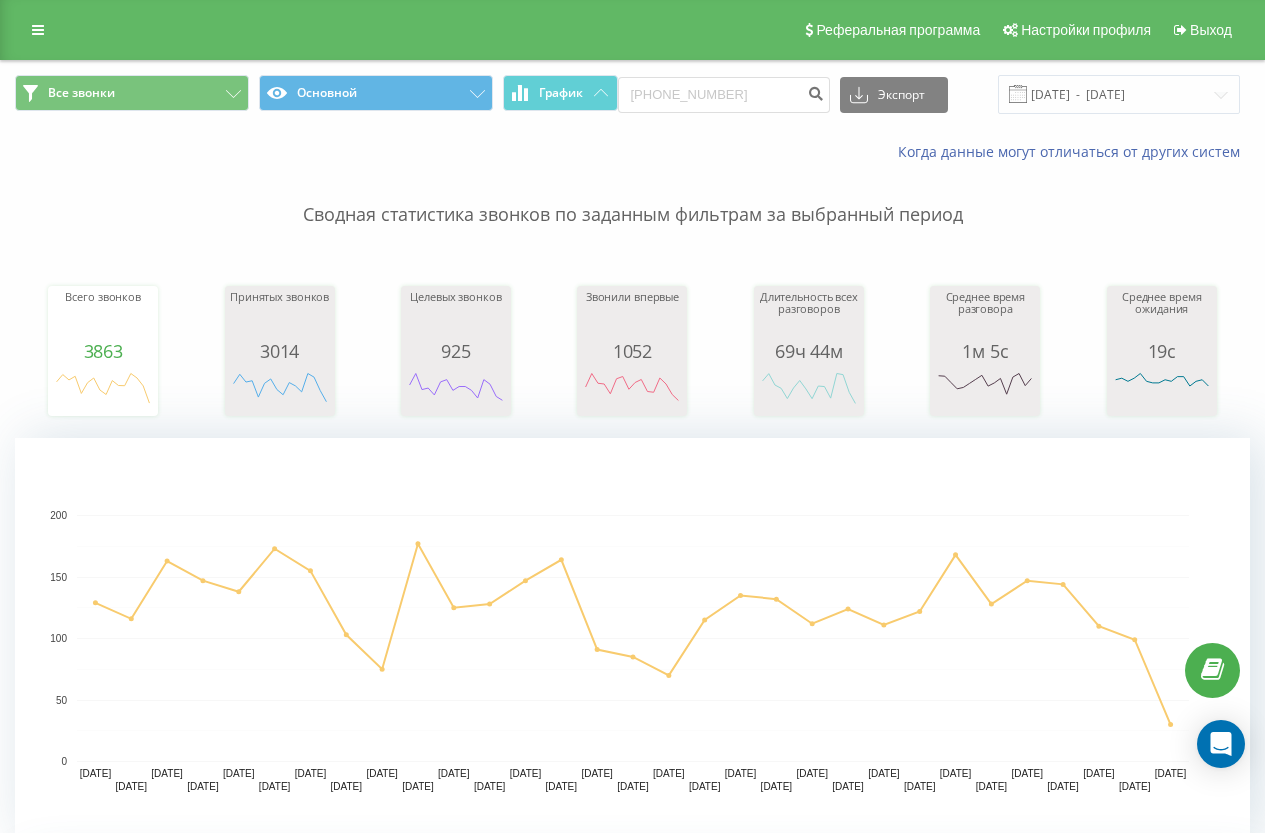 scroll, scrollTop: 0, scrollLeft: 0, axis: both 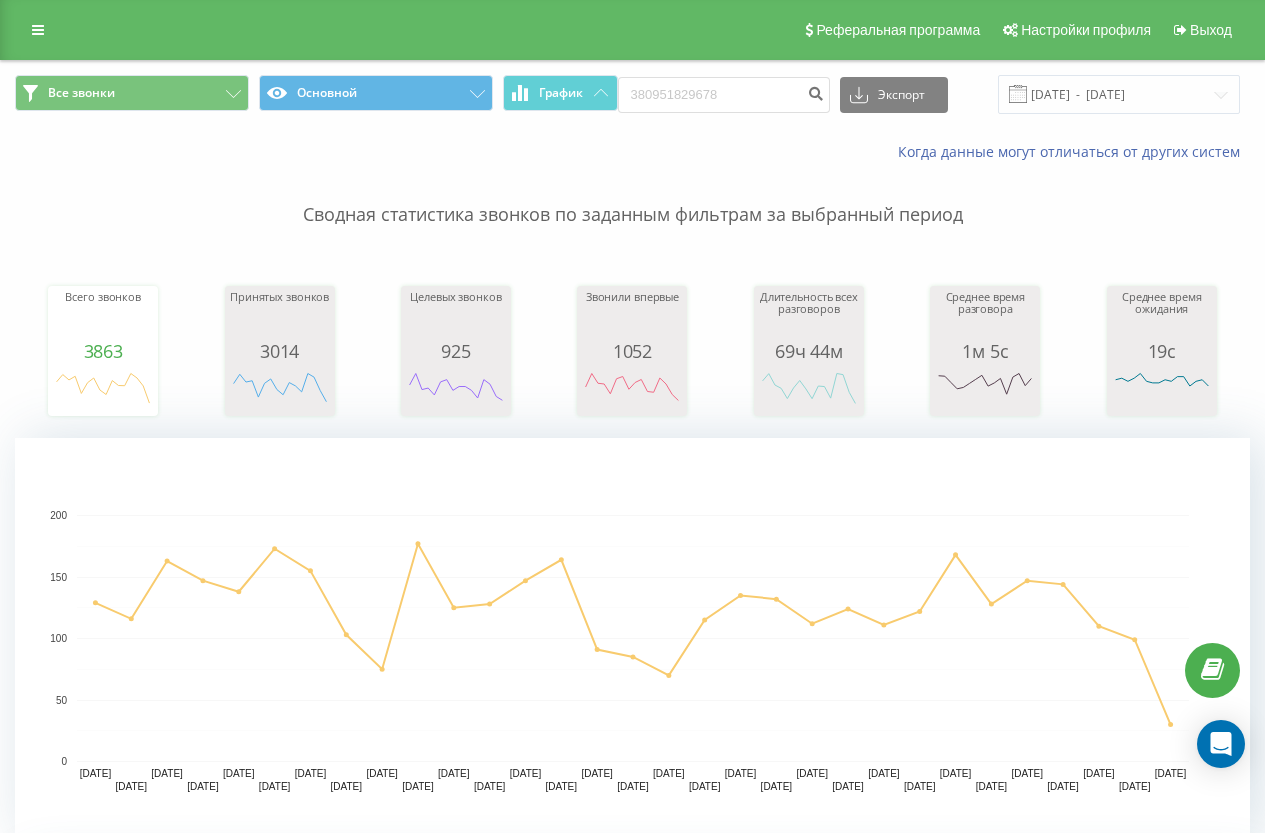 type on "380951829678" 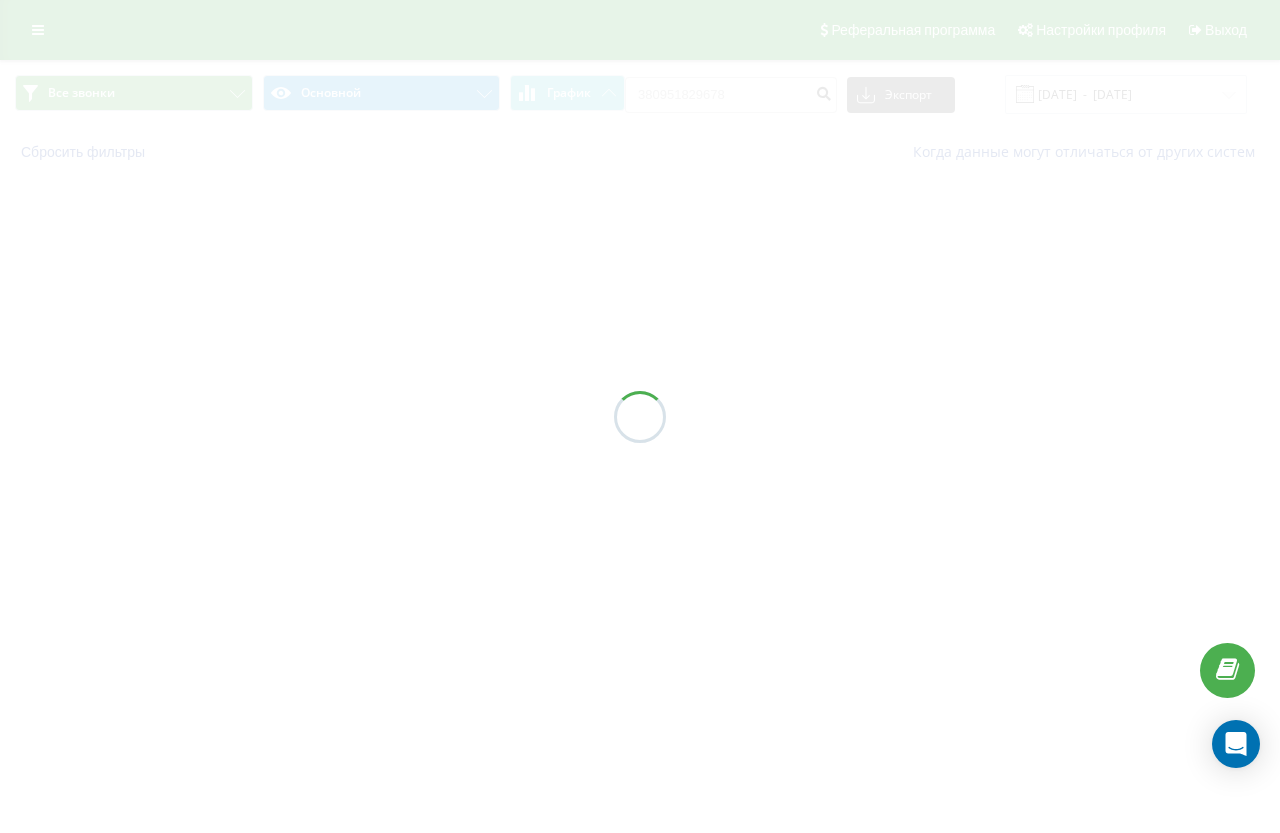 scroll, scrollTop: 0, scrollLeft: 0, axis: both 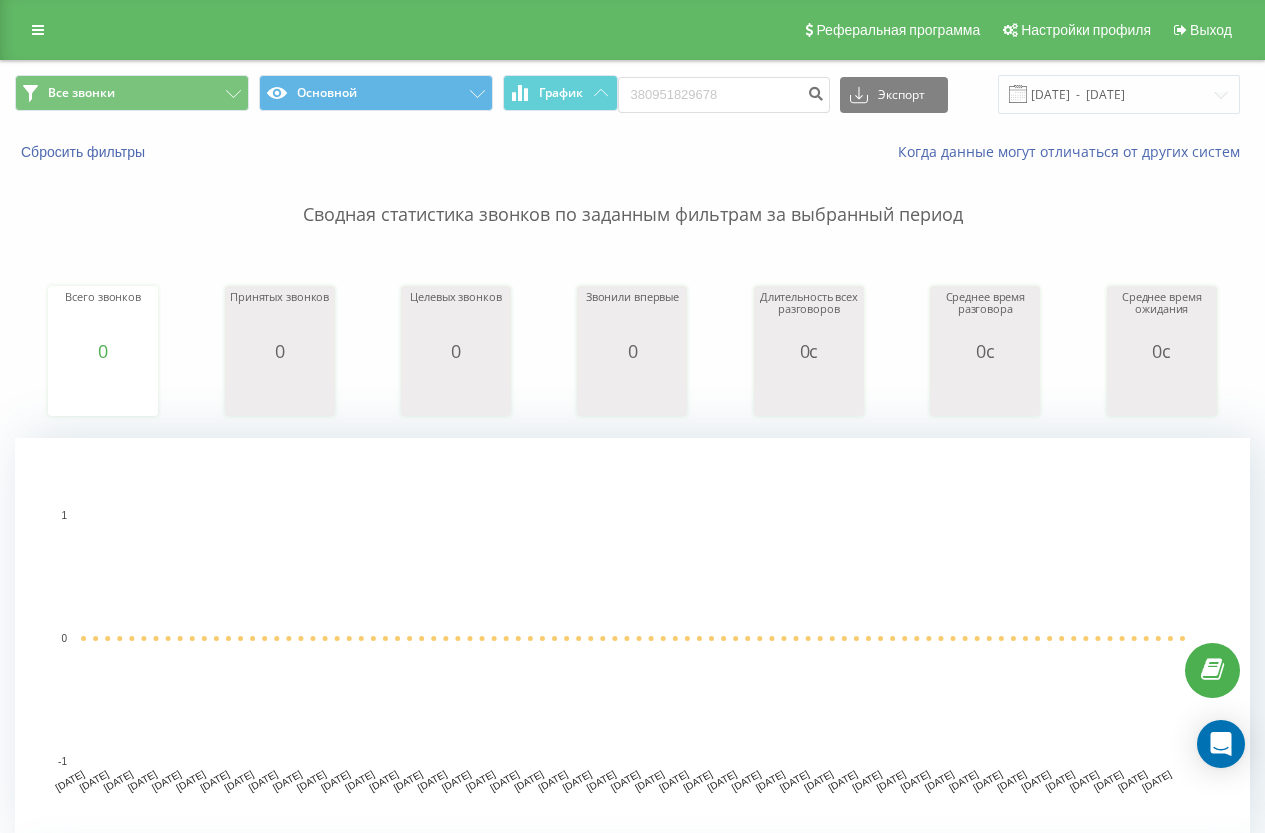 click on "Когда данные могут отличаться от других систем" at bounding box center [869, 152] 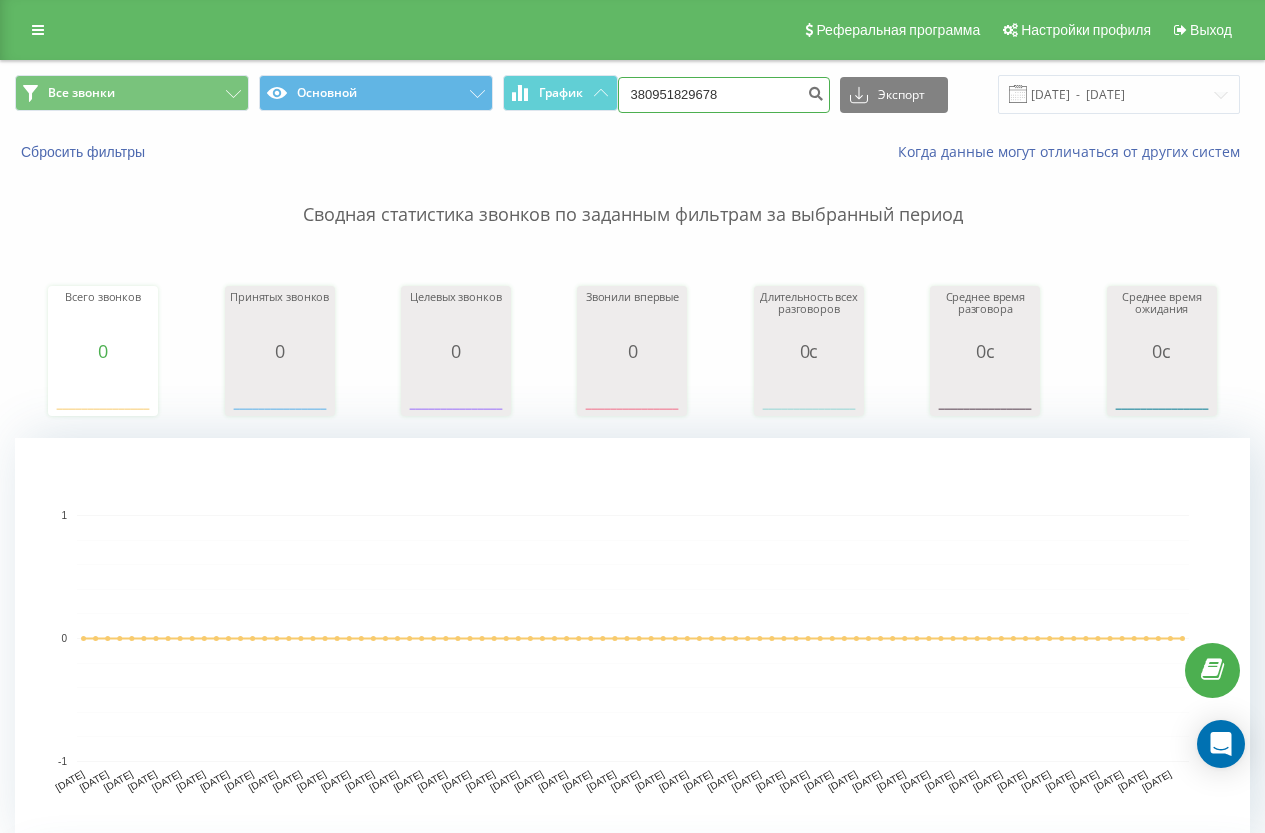 click on "380951829678" at bounding box center [724, 95] 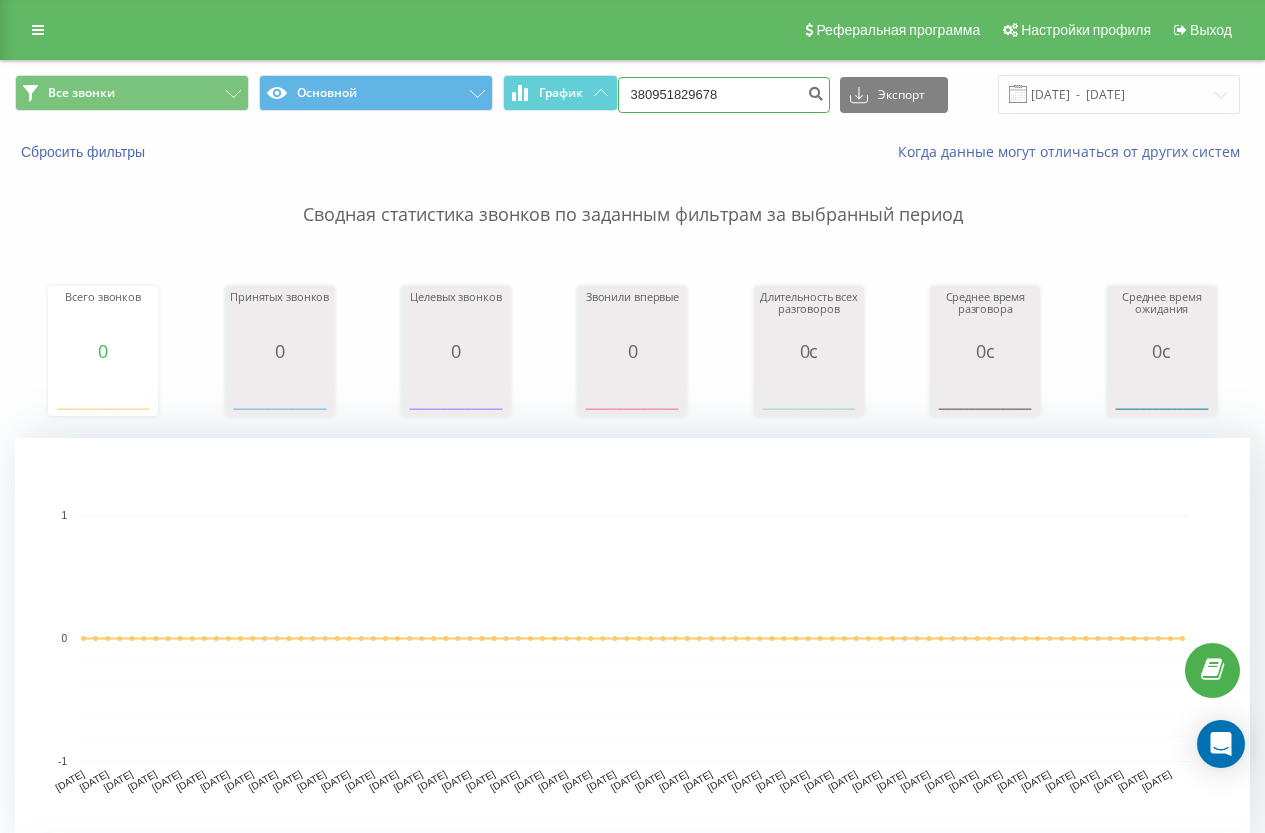 paste on "(67)249-71-75" 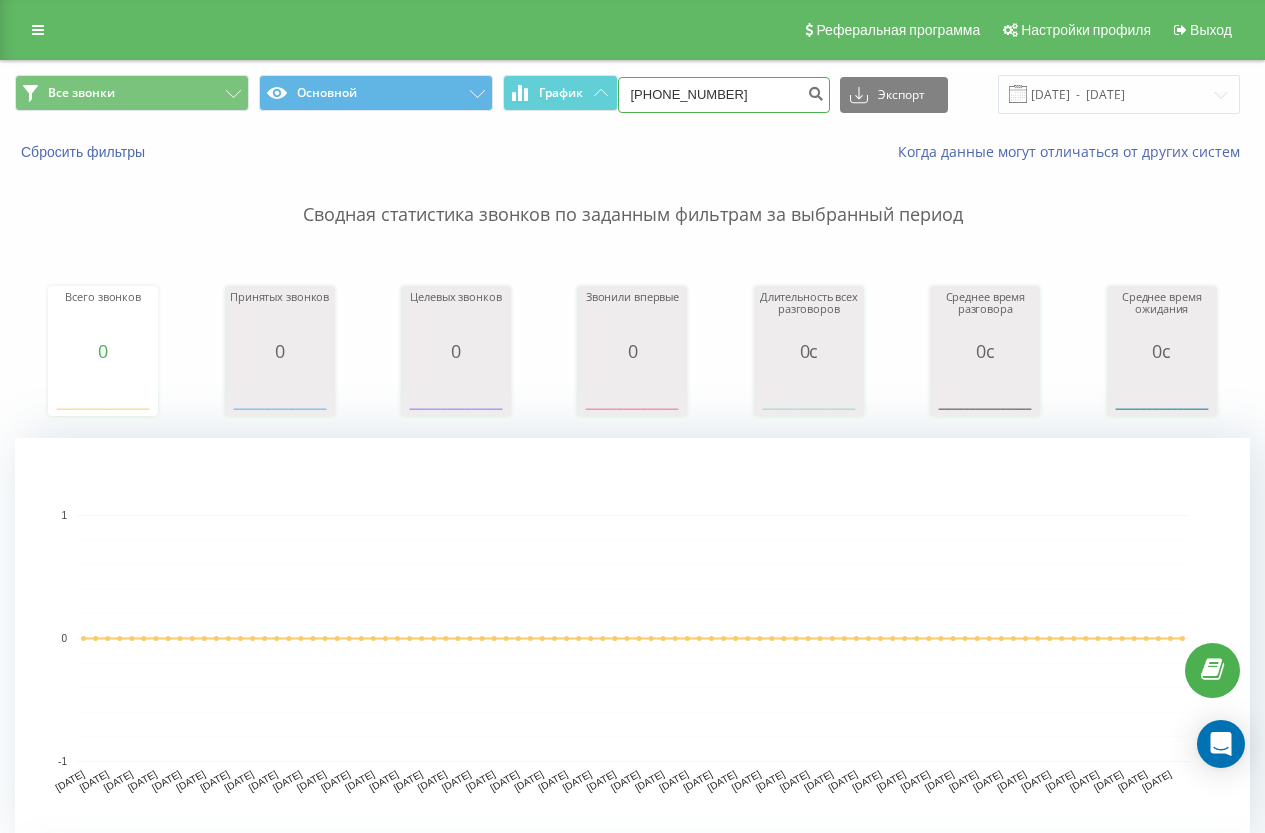 type on "380(67)249-7175" 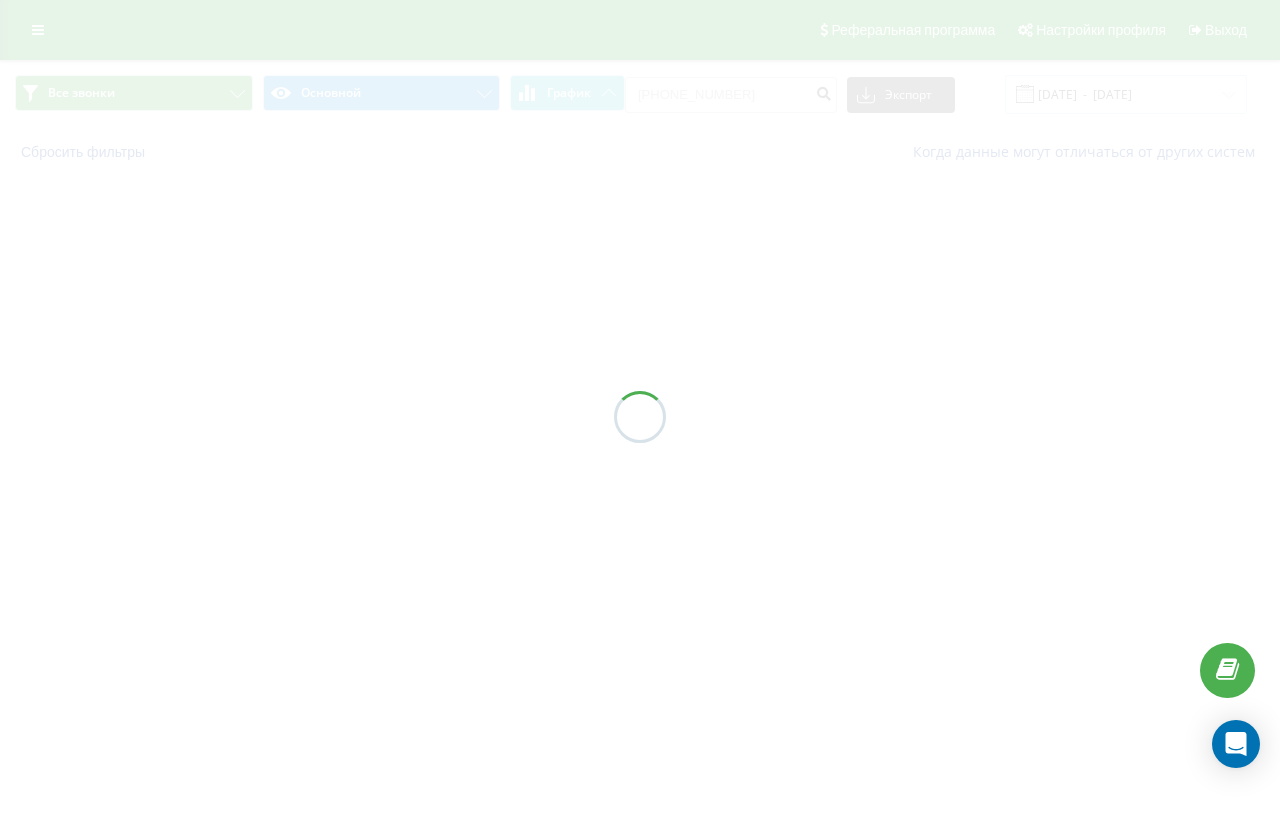 scroll, scrollTop: 0, scrollLeft: 0, axis: both 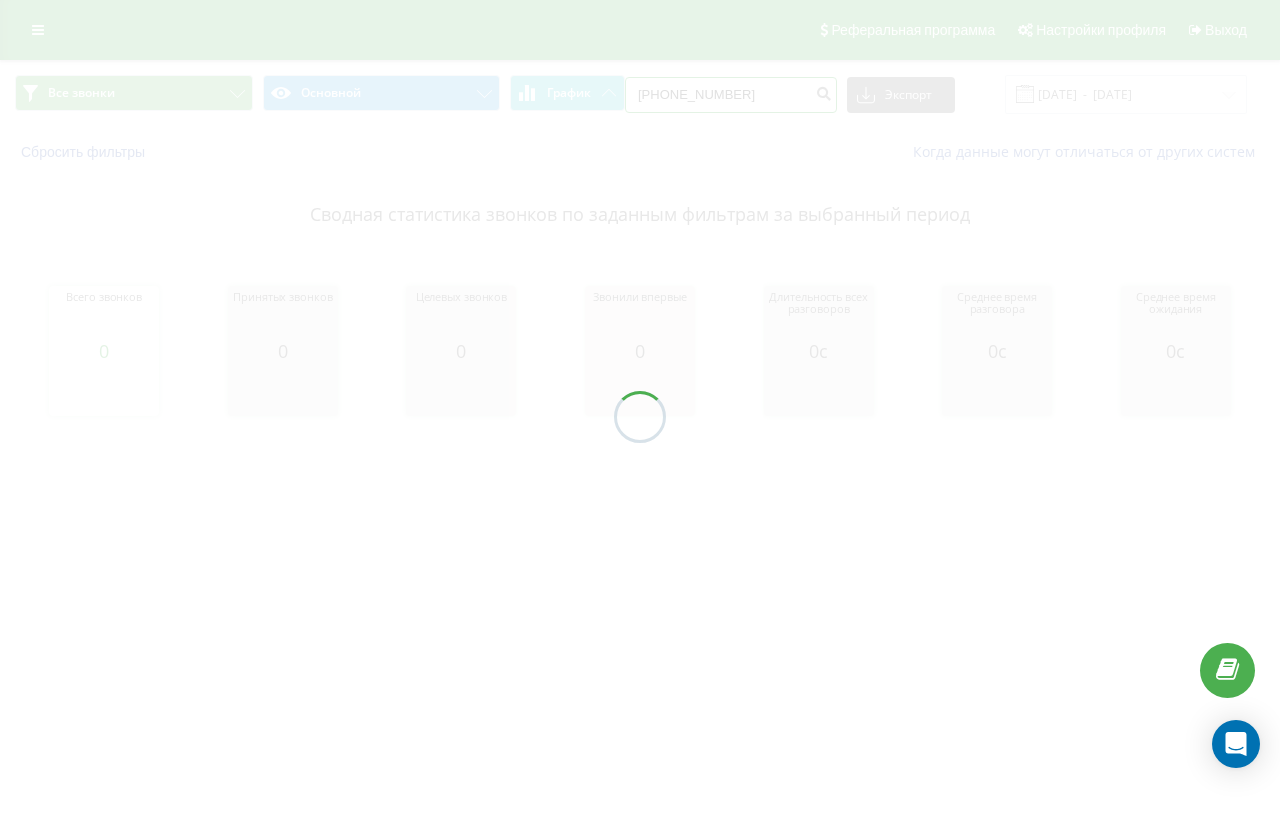 drag, startPoint x: 763, startPoint y: 98, endPoint x: 749, endPoint y: 98, distance: 14 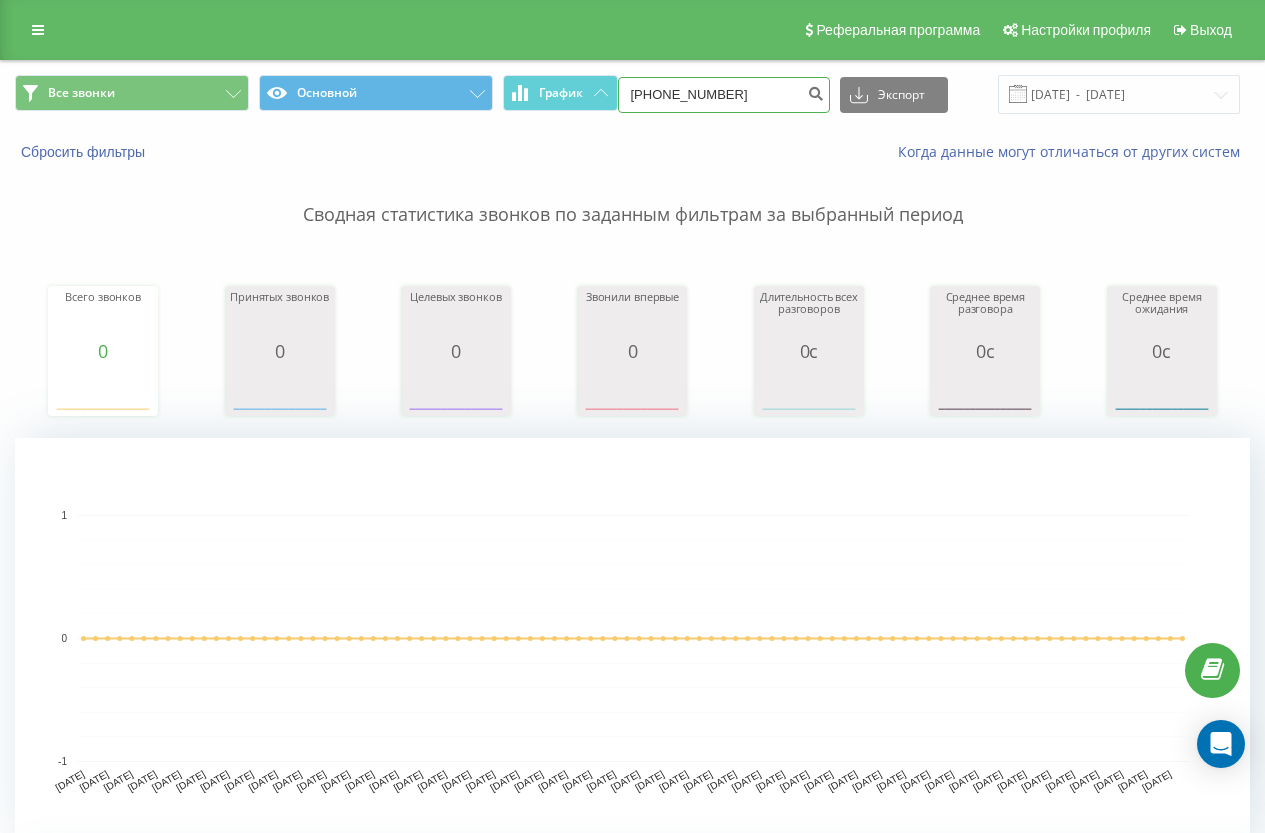 click on "380(67)249-71-75" at bounding box center (724, 95) 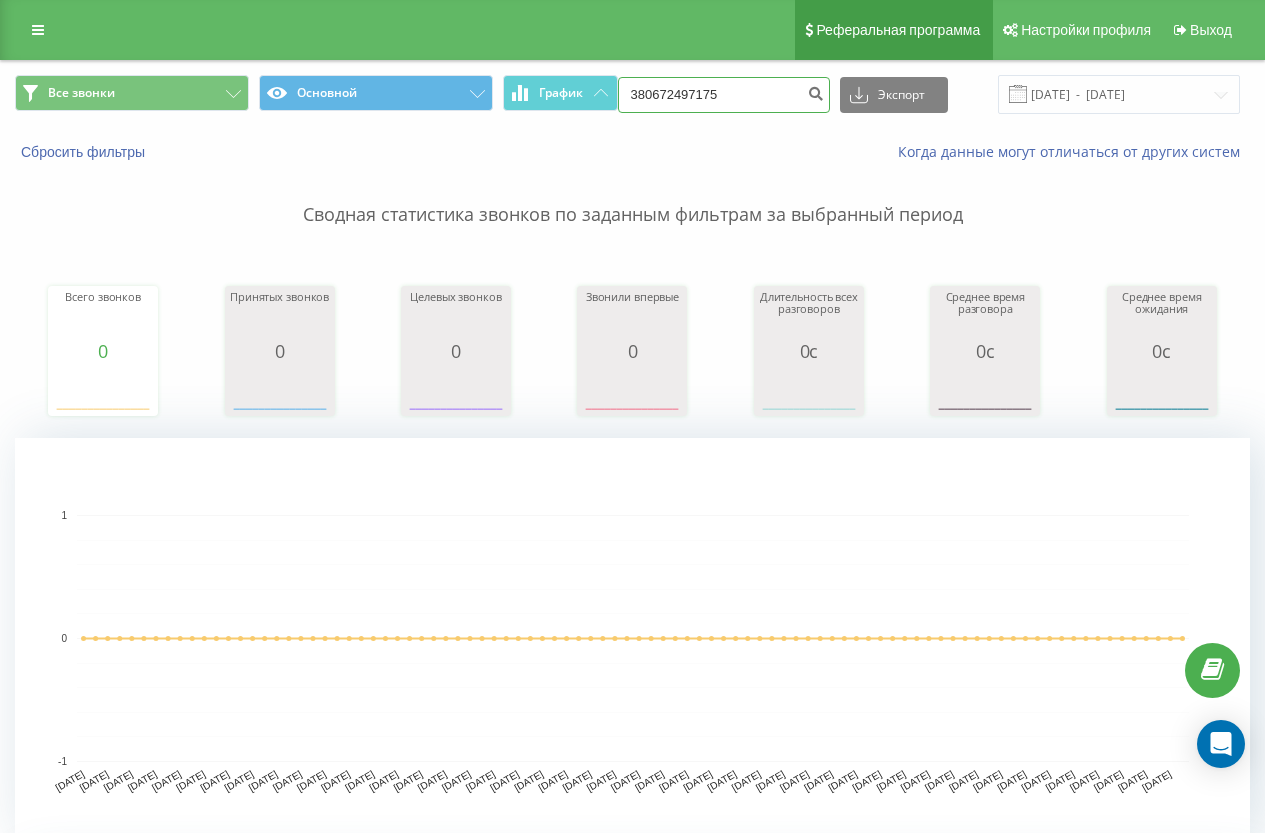 type on "380672497175" 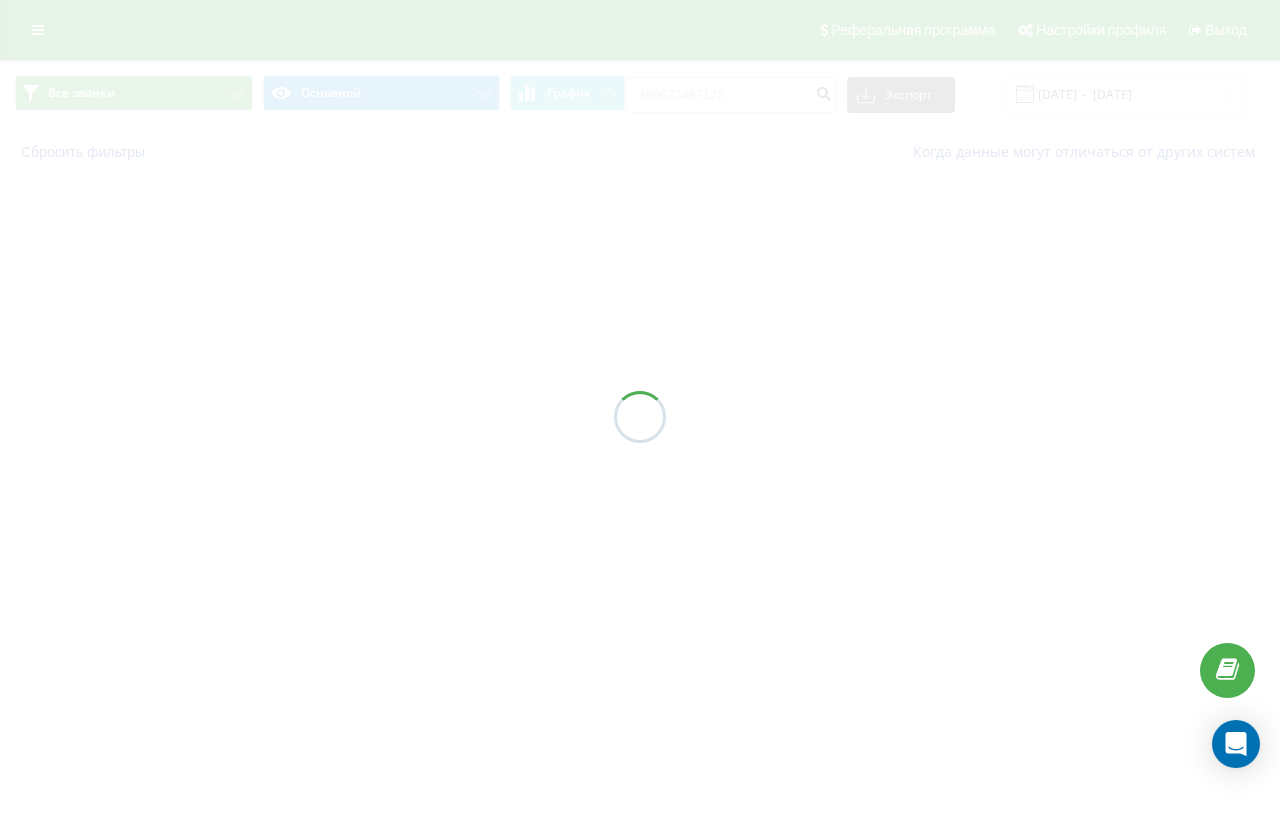scroll, scrollTop: 0, scrollLeft: 0, axis: both 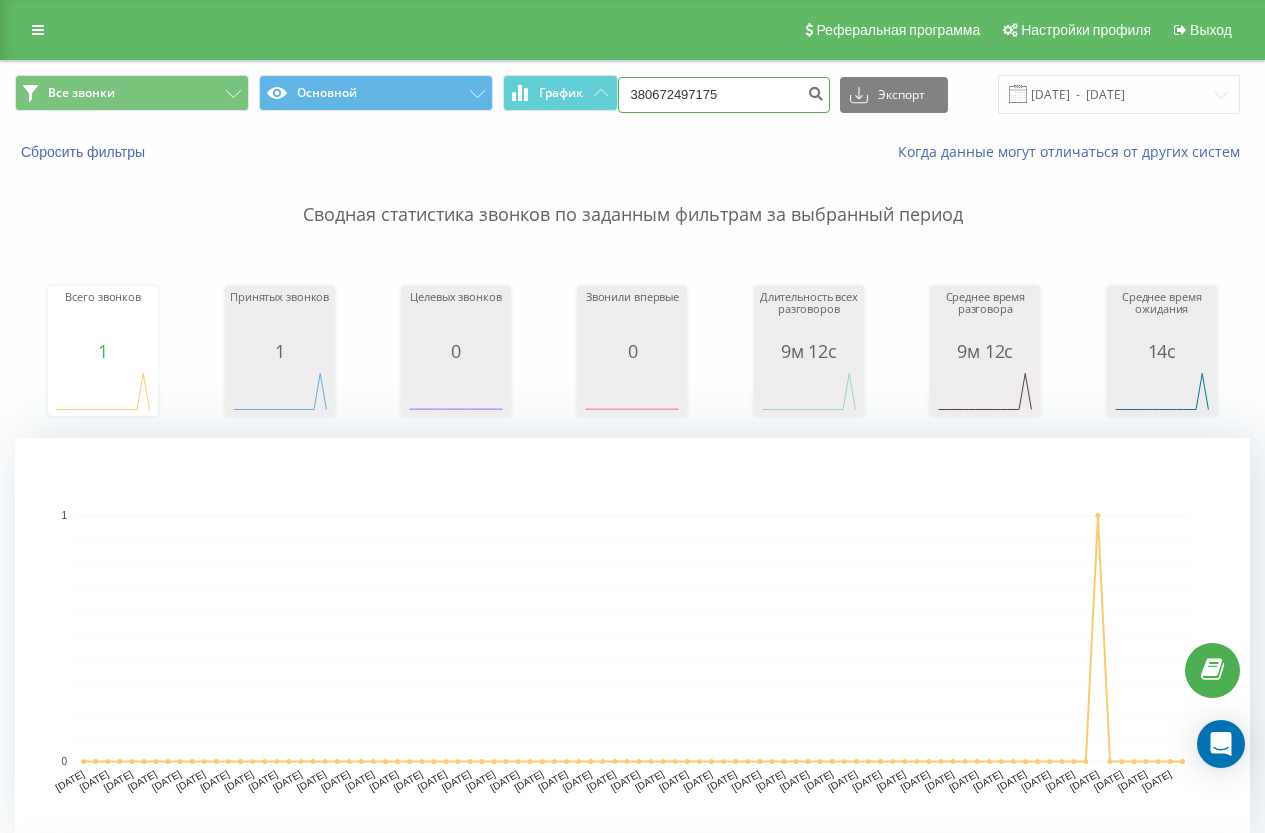 drag, startPoint x: 737, startPoint y: 91, endPoint x: 86, endPoint y: 128, distance: 652.0506 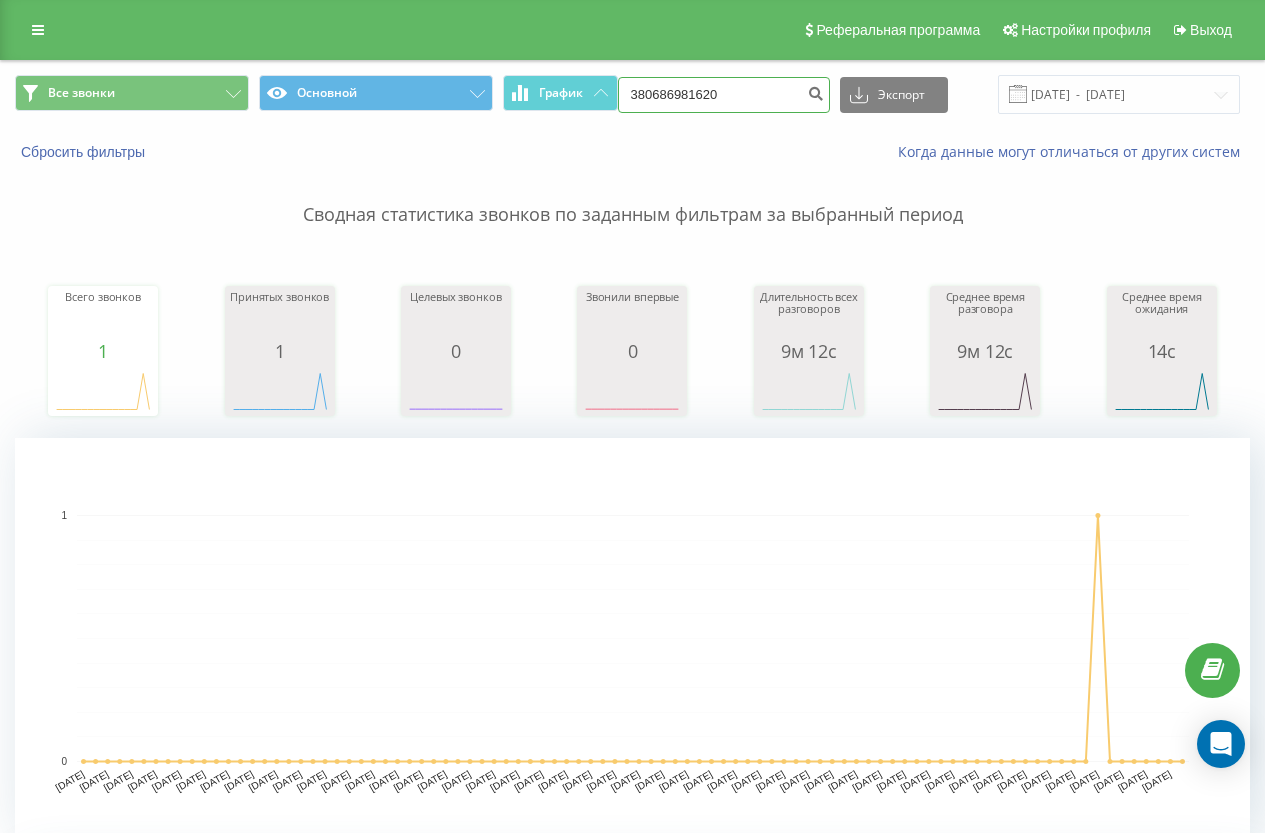 type on "380686981620" 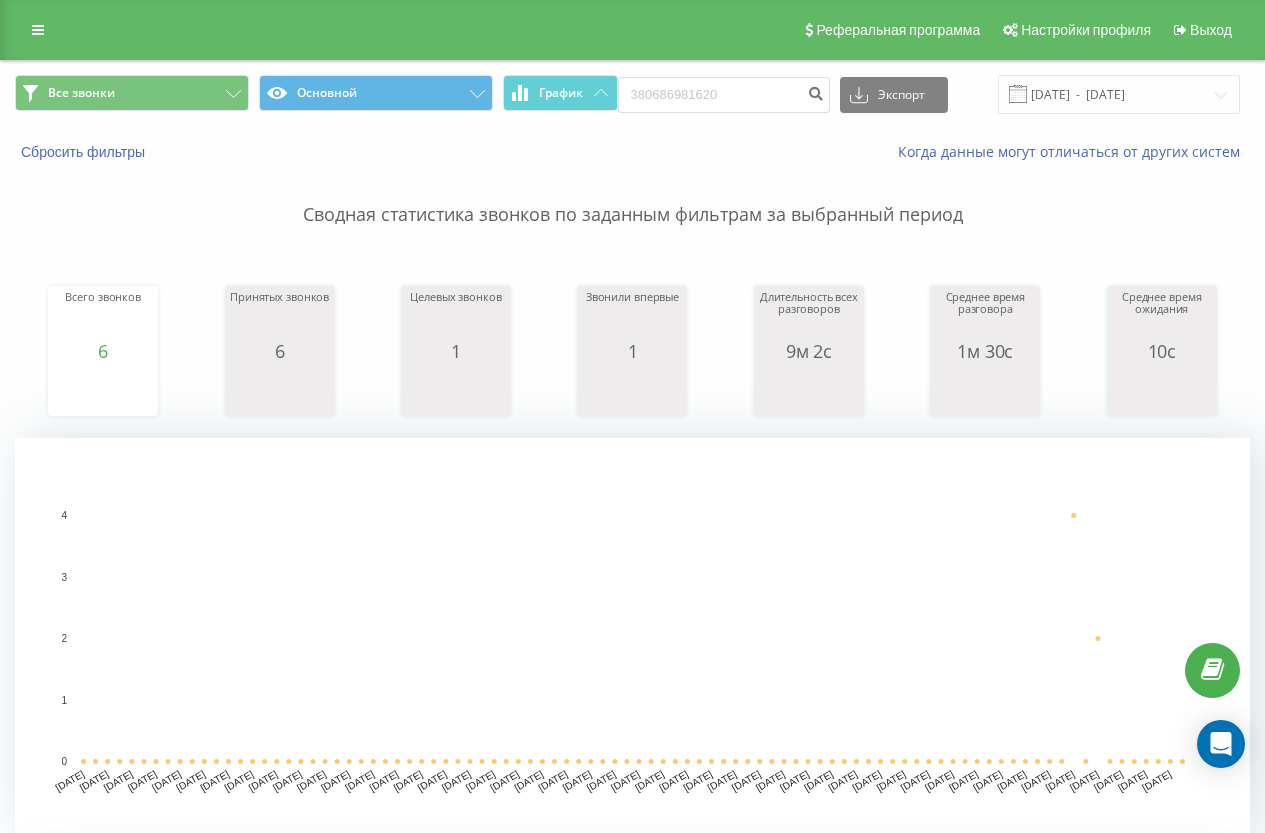 scroll, scrollTop: 279, scrollLeft: 0, axis: vertical 